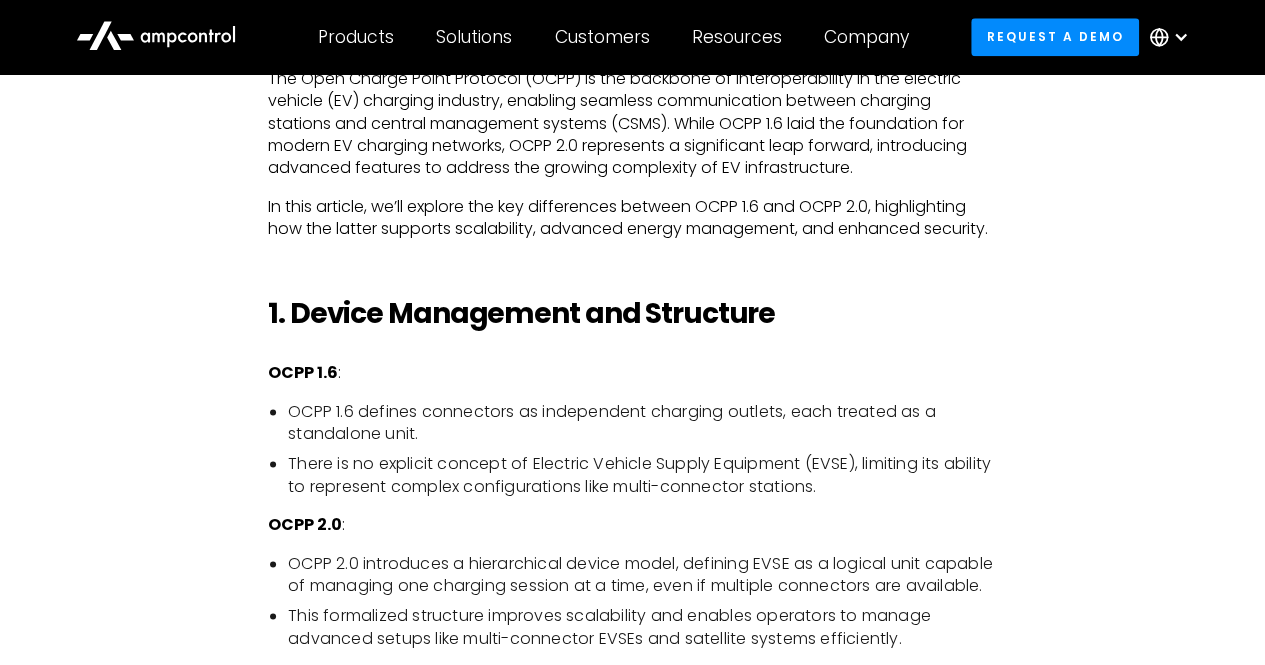scroll, scrollTop: 1436, scrollLeft: 0, axis: vertical 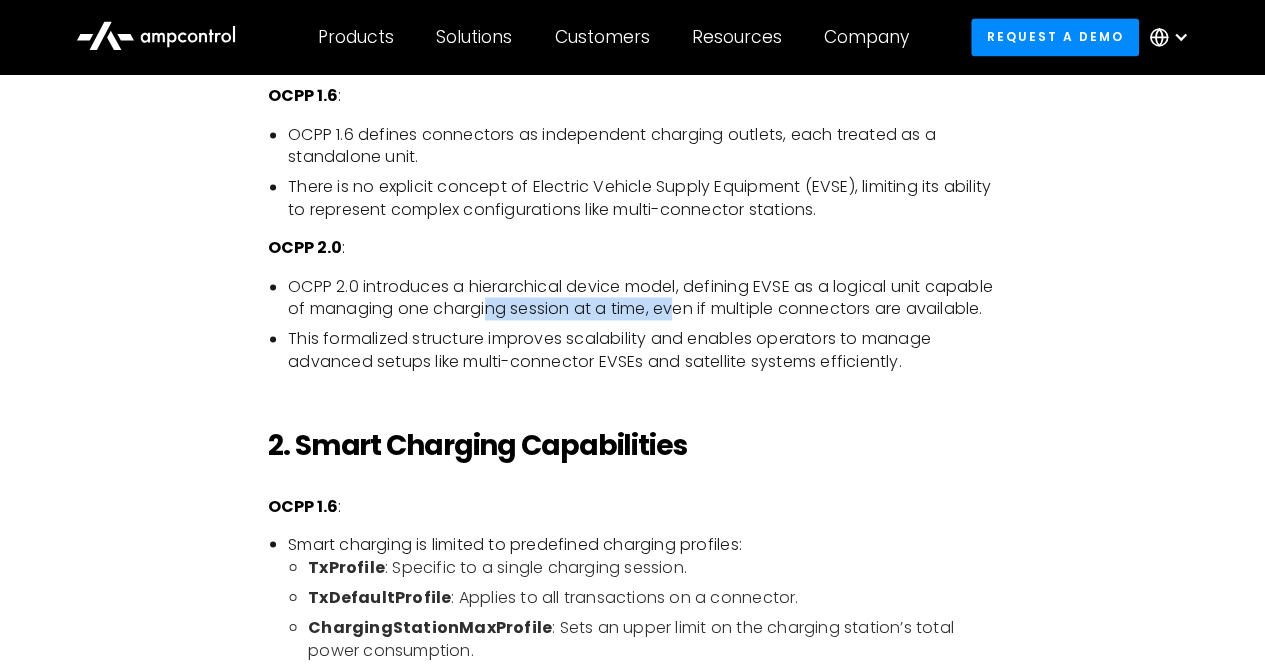 drag, startPoint x: 560, startPoint y: 306, endPoint x: 752, endPoint y: 312, distance: 192.09373 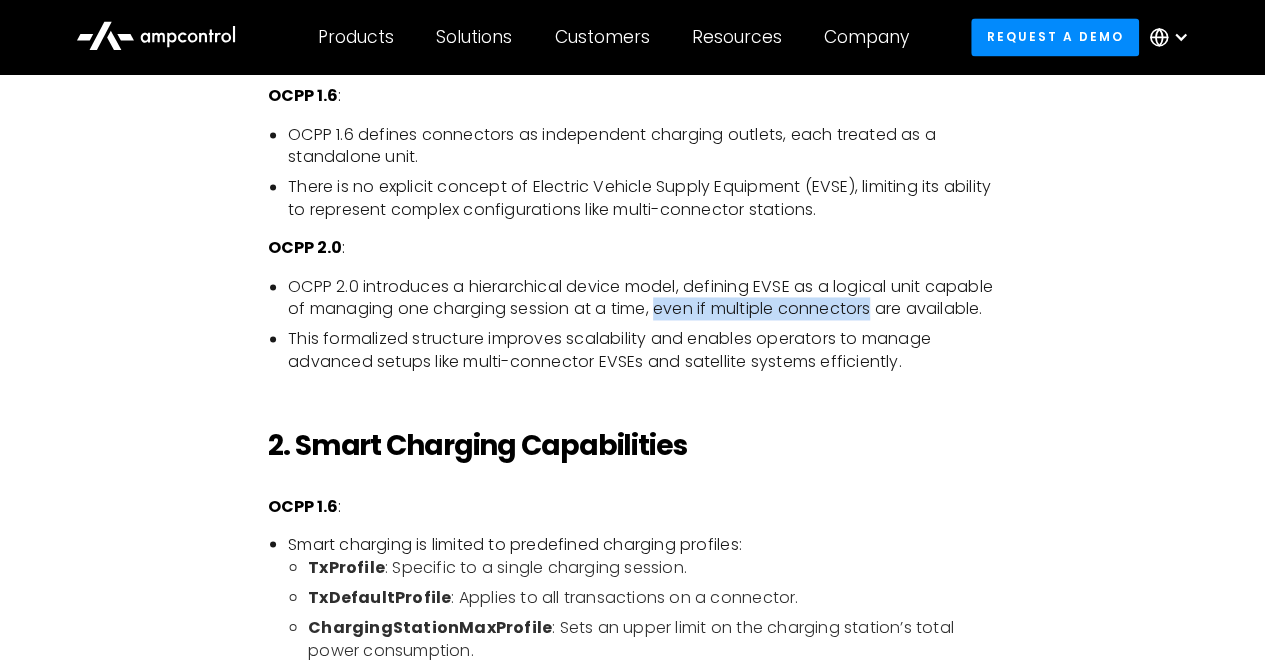 drag, startPoint x: 752, startPoint y: 312, endPoint x: 913, endPoint y: 317, distance: 161.07762 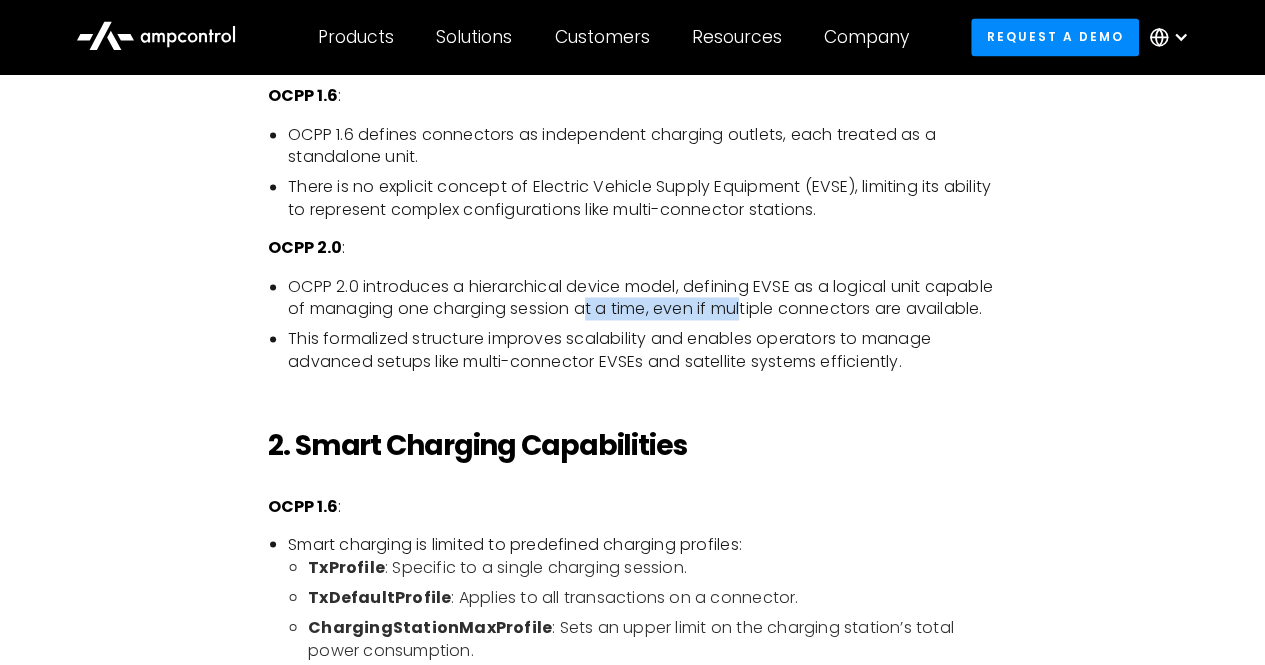 drag, startPoint x: 659, startPoint y: 311, endPoint x: 820, endPoint y: 311, distance: 161 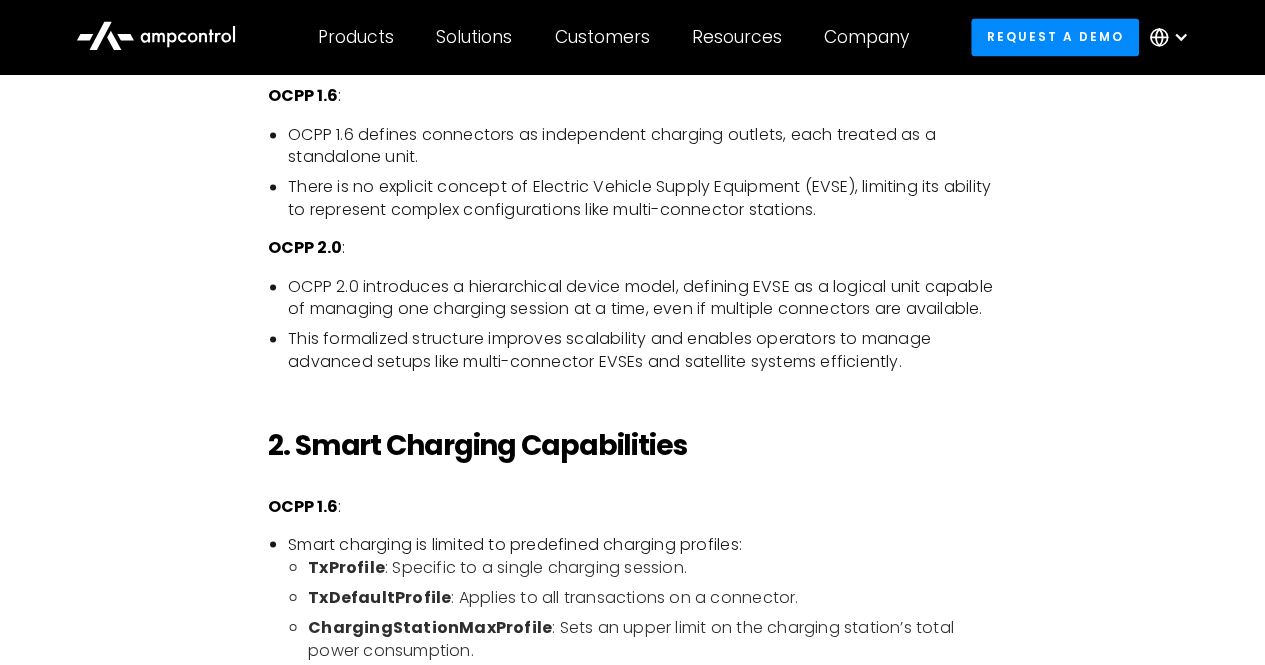 click on "OCPP 2.0 introduces a hierarchical device model, defining EVSE as a logical unit capable of managing one charging session at a time, even if multiple connectors are available." at bounding box center (642, 298) 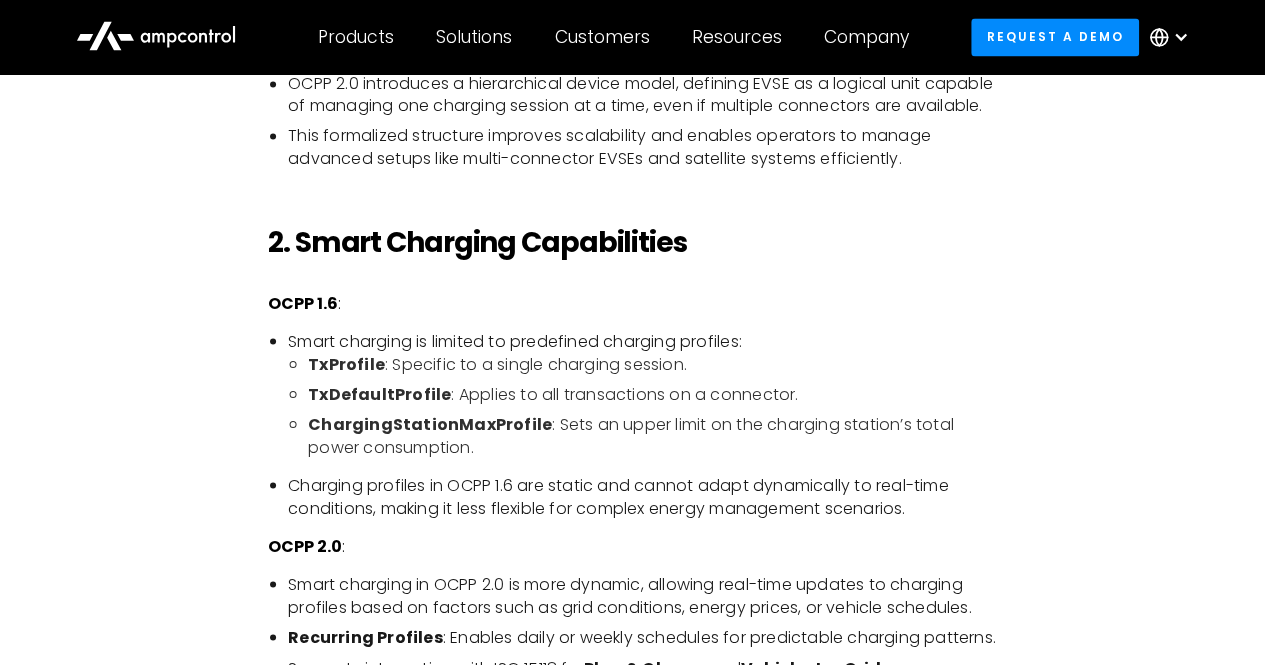 scroll, scrollTop: 1653, scrollLeft: 0, axis: vertical 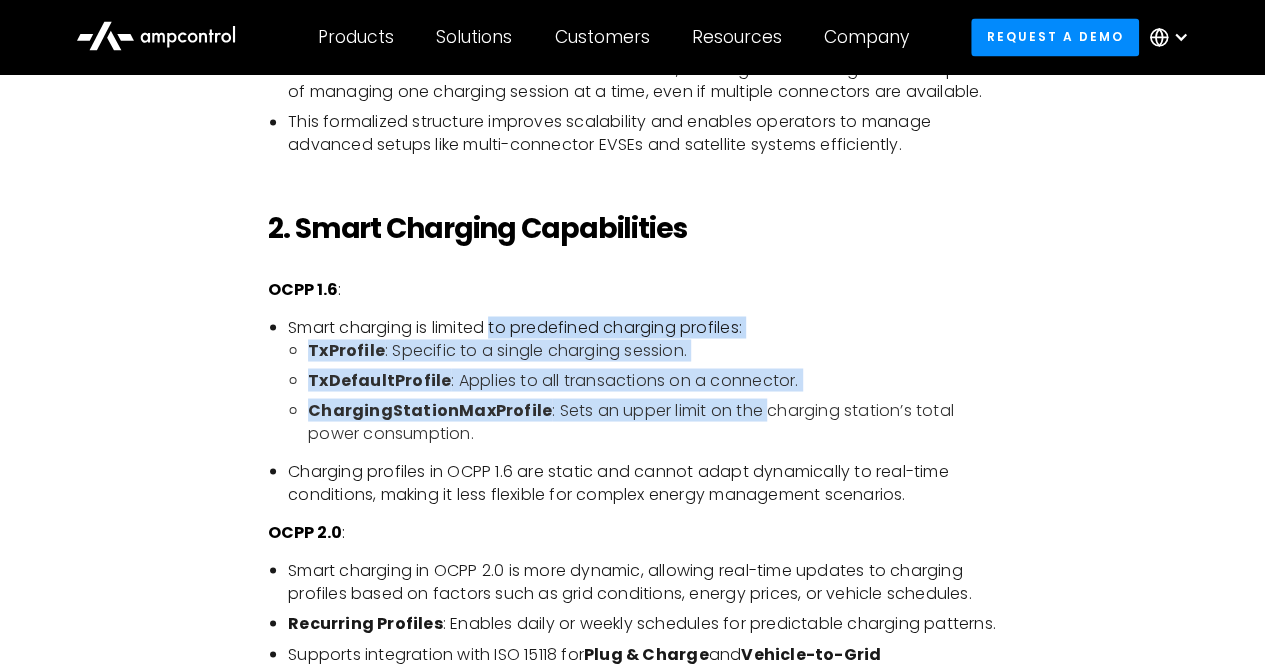 drag, startPoint x: 498, startPoint y: 358, endPoint x: 763, endPoint y: 425, distance: 273.33862 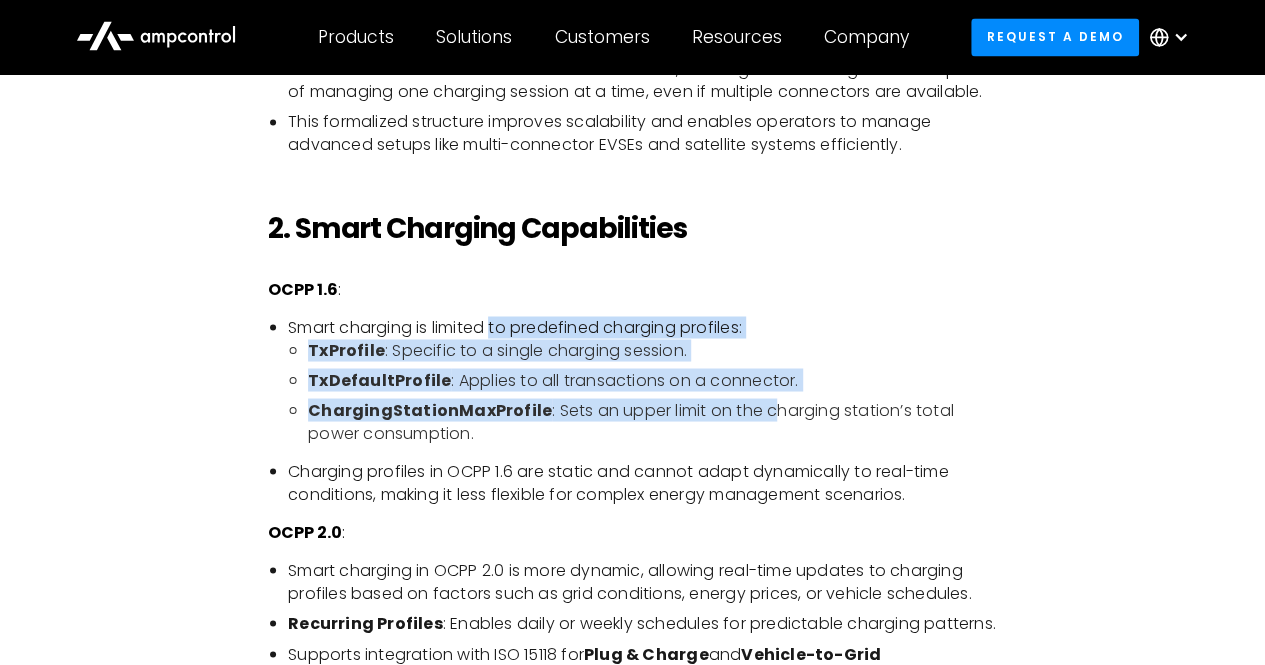 click on "ChargingStationMaxProfile : Sets an upper limit on the charging station’s total power consumption." at bounding box center (652, 421) 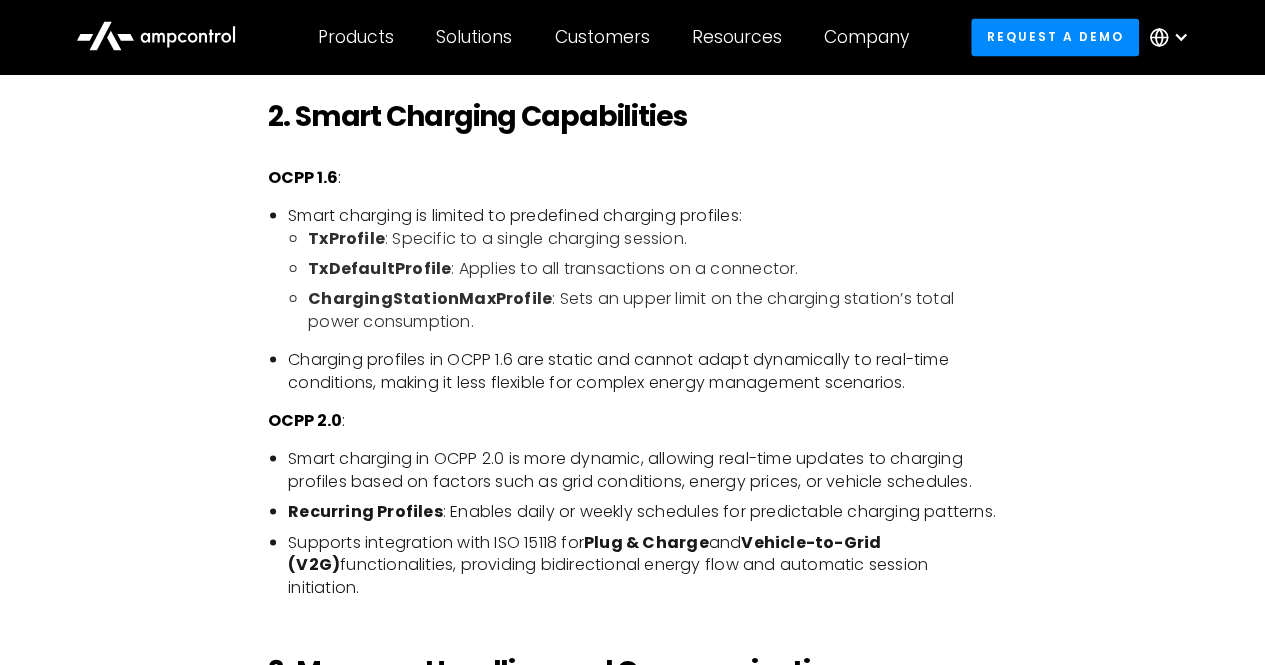 scroll, scrollTop: 1766, scrollLeft: 0, axis: vertical 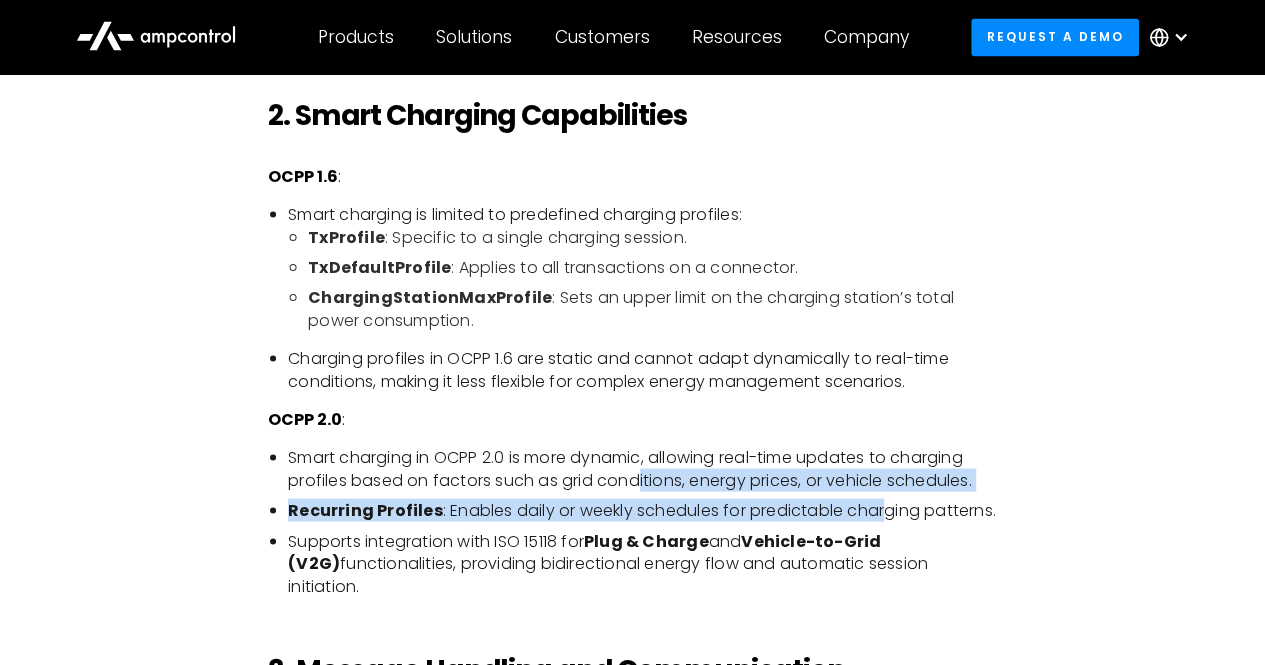 drag, startPoint x: 640, startPoint y: 494, endPoint x: 887, endPoint y: 519, distance: 248.26196 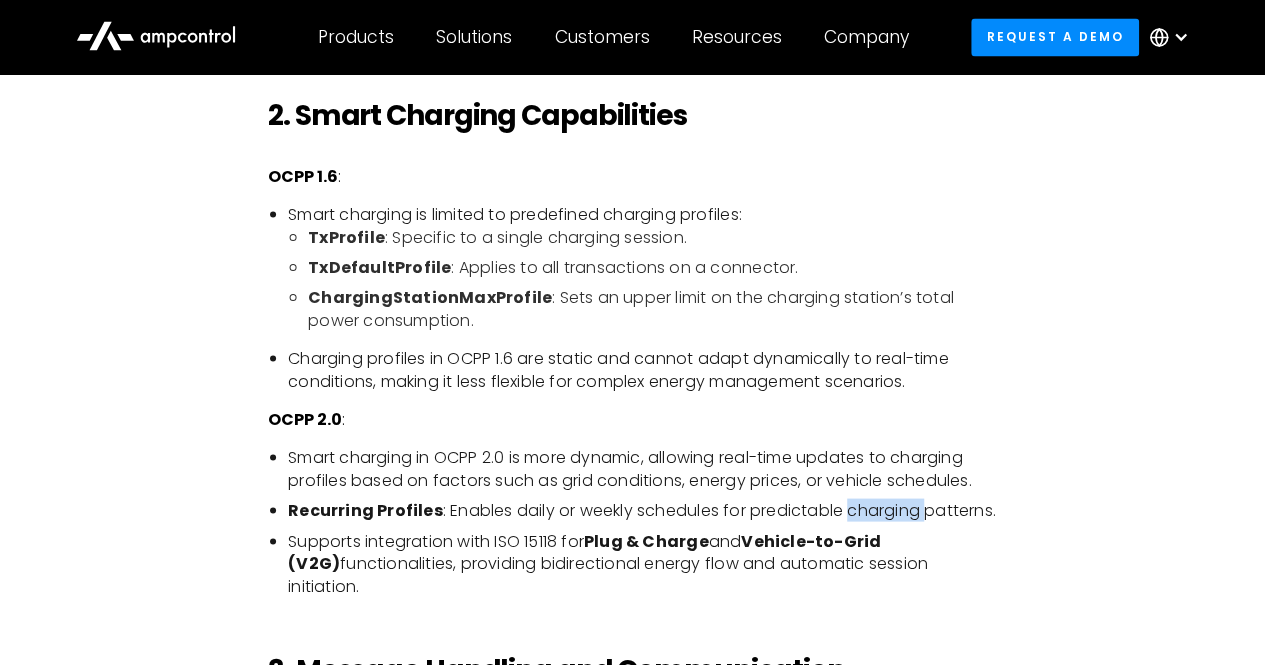 click on "Smart charging in OCPP 2.0 is more dynamic, allowing real-time updates to charging profiles based on factors such as grid conditions, energy prices, or vehicle schedules. Recurring Profiles : Enables daily or weekly schedules for predictable charging patterns. Supports integration with ISO 15118 for  Plug & Charge  and  Vehicle-to-Grid (V2G)  functionalities, providing bidirectional energy flow and automatic session initiation." at bounding box center (632, 521) 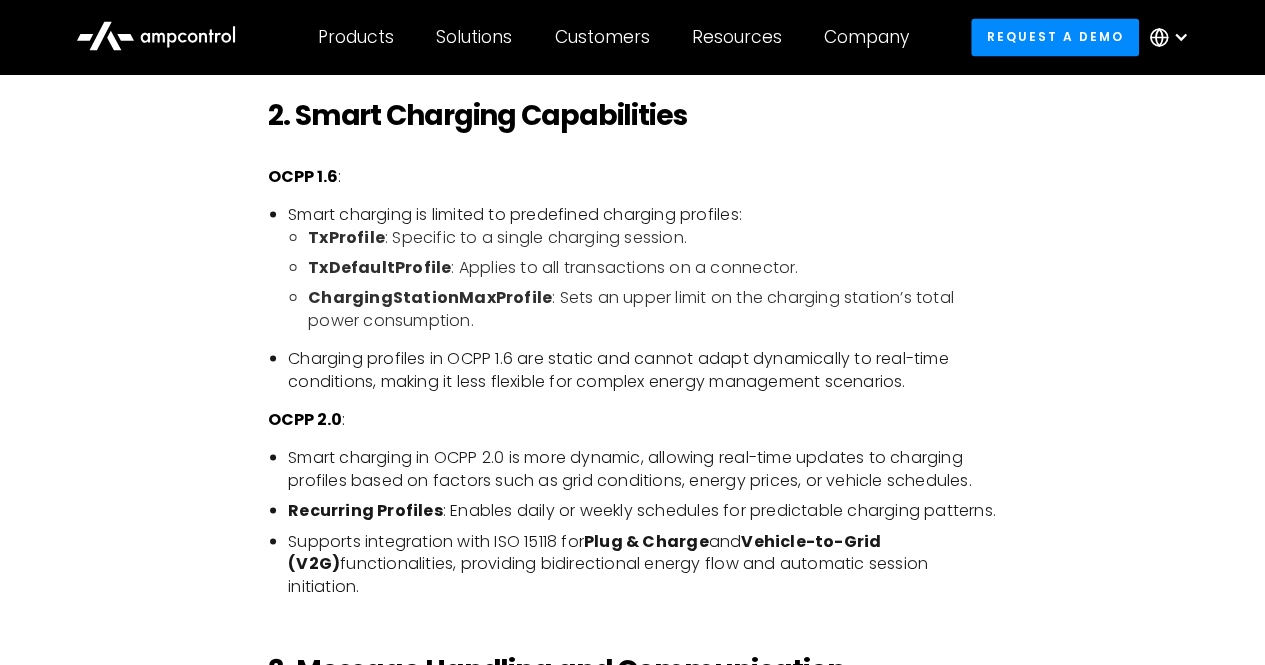click on "Recurring Profiles : Enables daily or weekly schedules for predictable charging patterns." at bounding box center [642, 510] 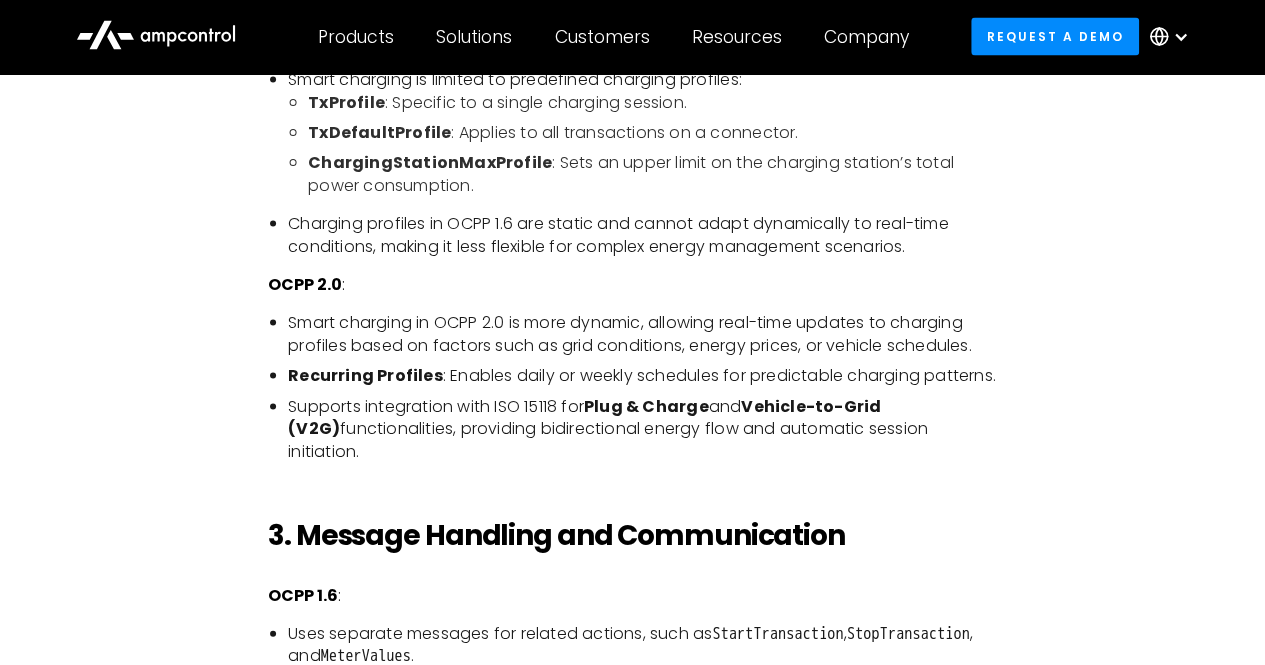 drag, startPoint x: 541, startPoint y: 450, endPoint x: 756, endPoint y: 437, distance: 215.39267 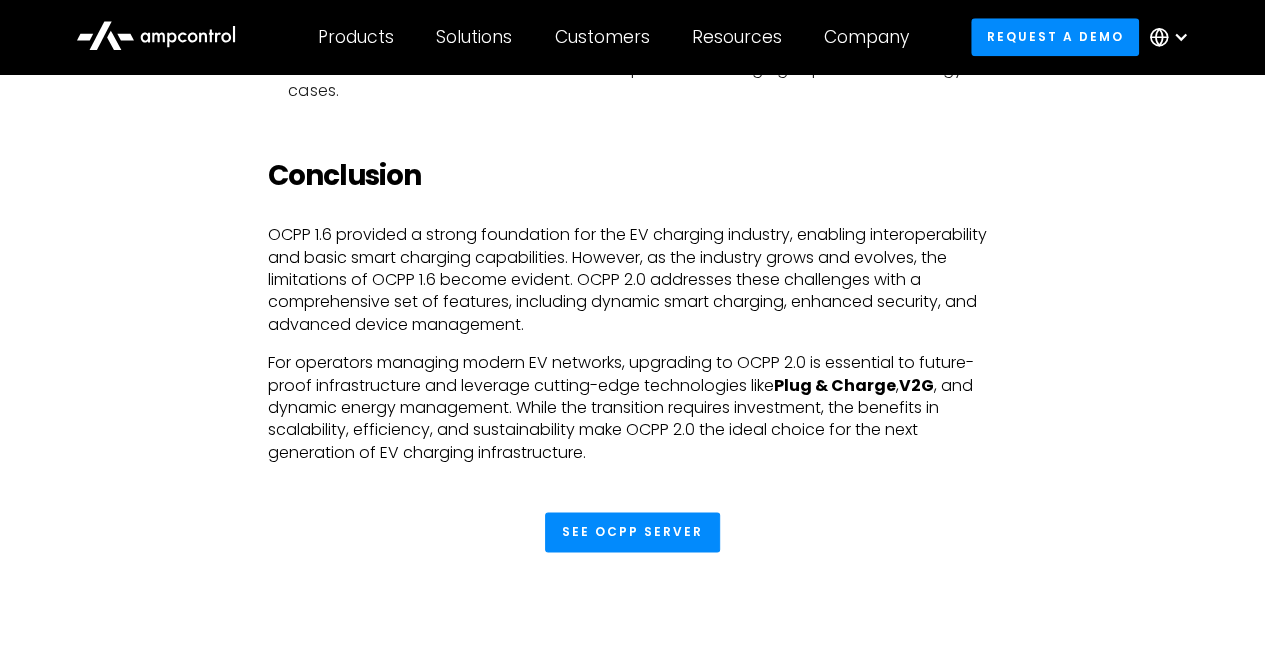 scroll, scrollTop: 4908, scrollLeft: 0, axis: vertical 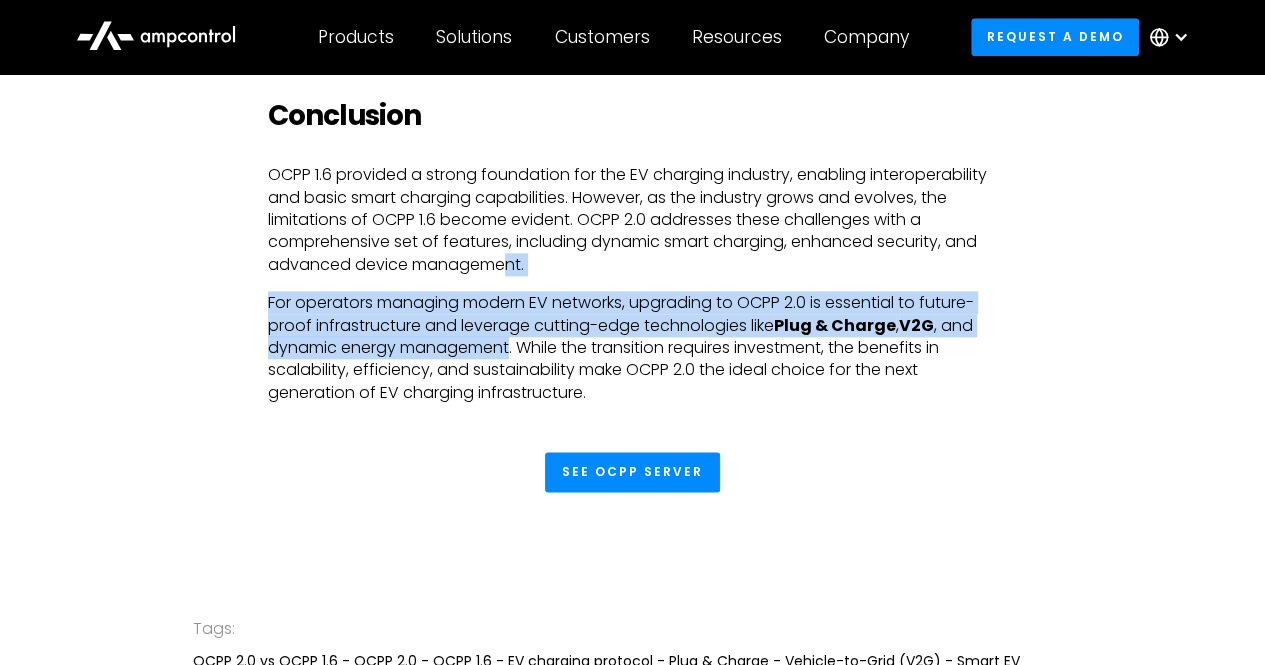 drag, startPoint x: 511, startPoint y: 376, endPoint x: 505, endPoint y: 289, distance: 87.20665 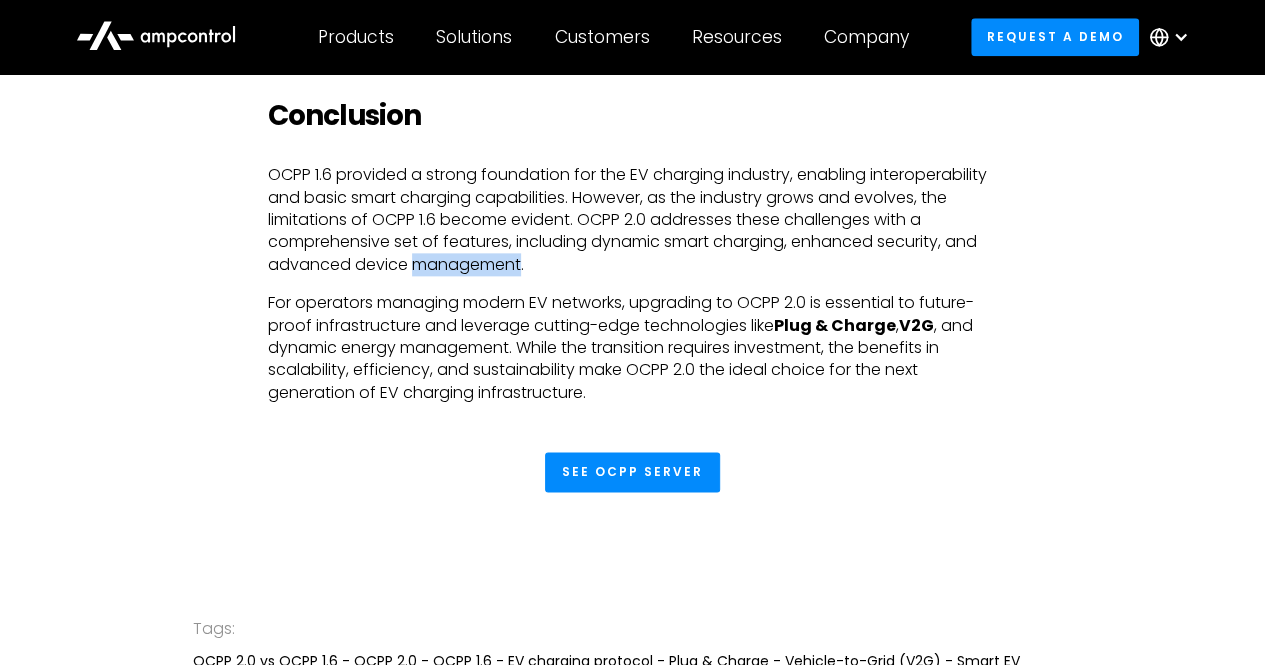 click on "OCPP 1.6 provided a strong foundation for the EV charging industry, enabling interoperability and basic smart charging capabilities. However, as the industry grows and evolves, the limitations of OCPP 1.6 become evident. OCPP 2.0 addresses these challenges with a comprehensive set of features, including dynamic smart charging, enhanced security, and advanced device management." at bounding box center [632, 220] 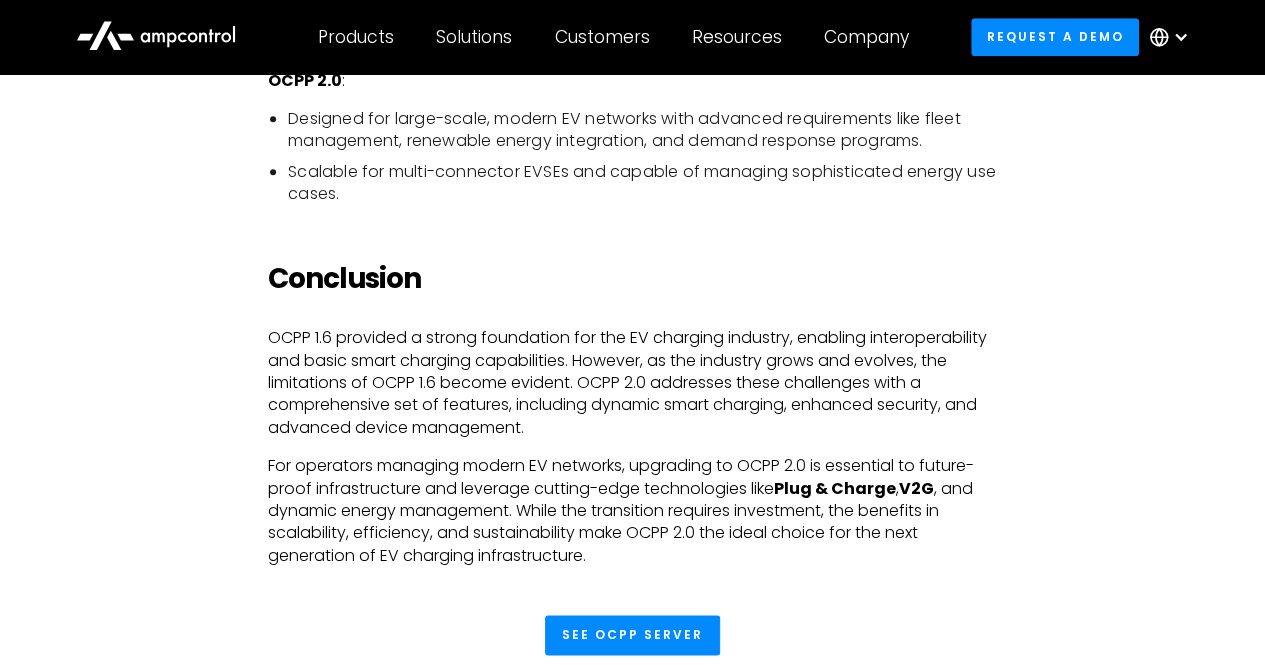 scroll, scrollTop: 4720, scrollLeft: 0, axis: vertical 